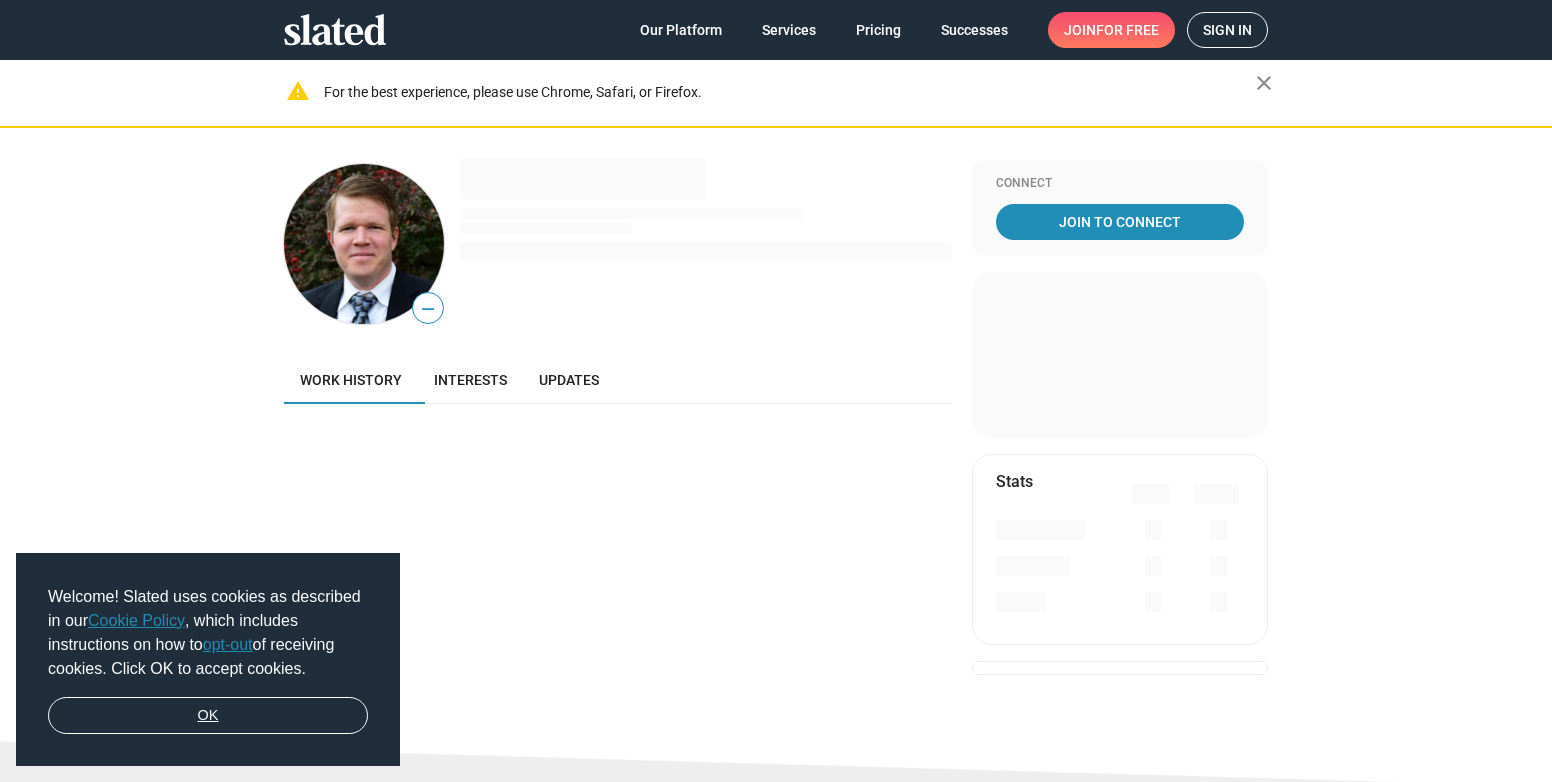 scroll, scrollTop: 0, scrollLeft: 0, axis: both 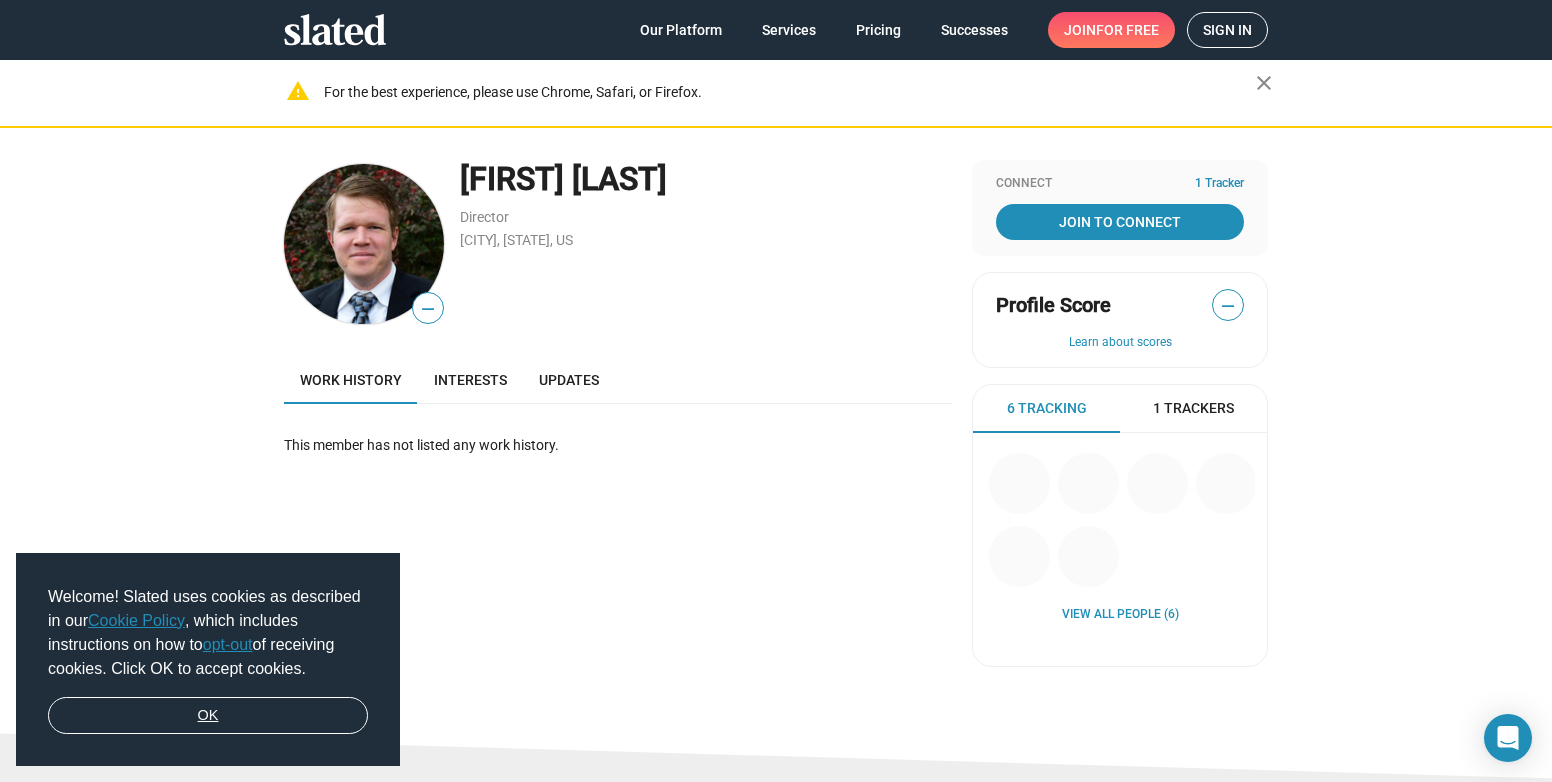 click on "OK" at bounding box center [208, 716] 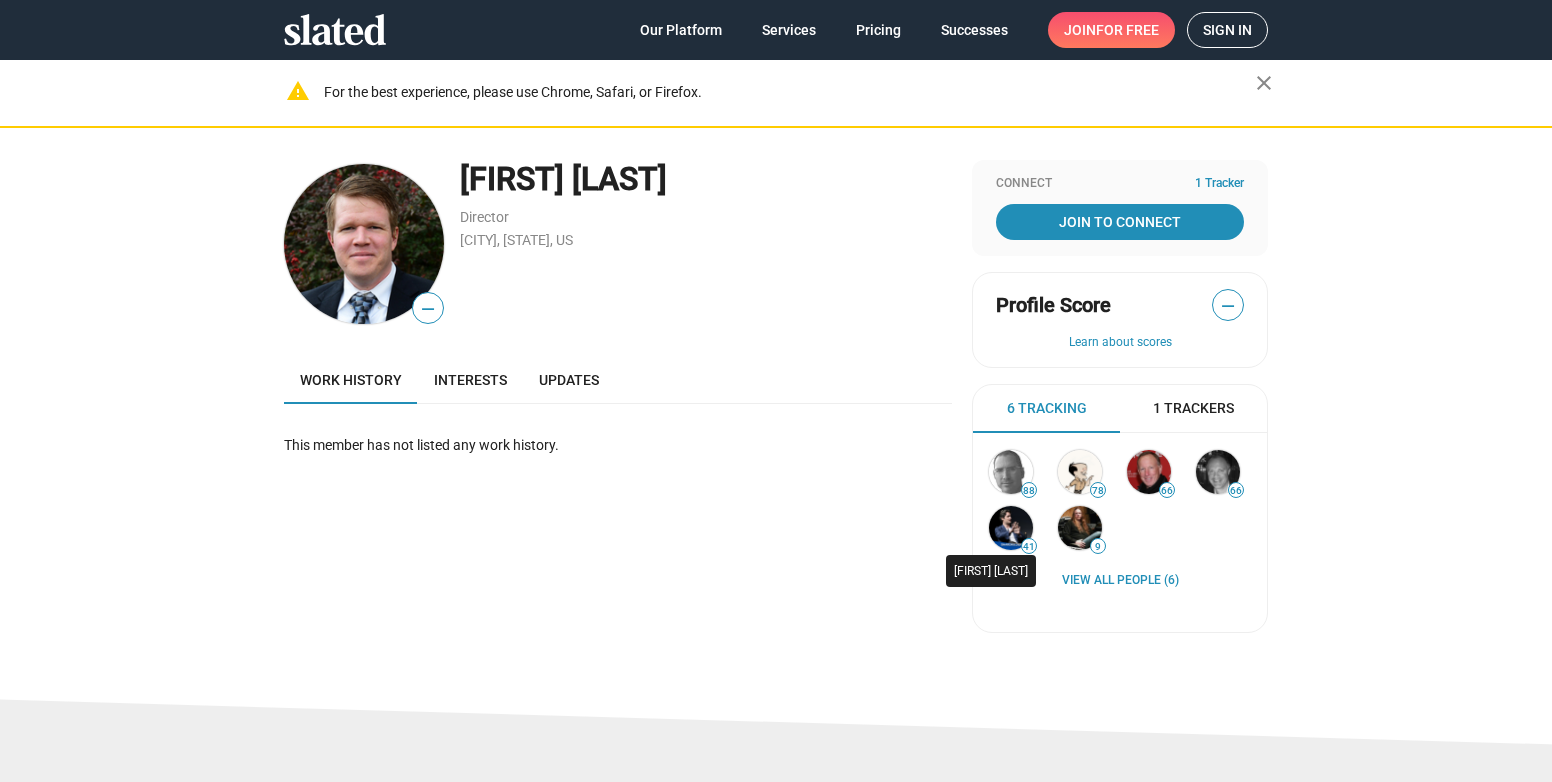 click at bounding box center (1011, 528) 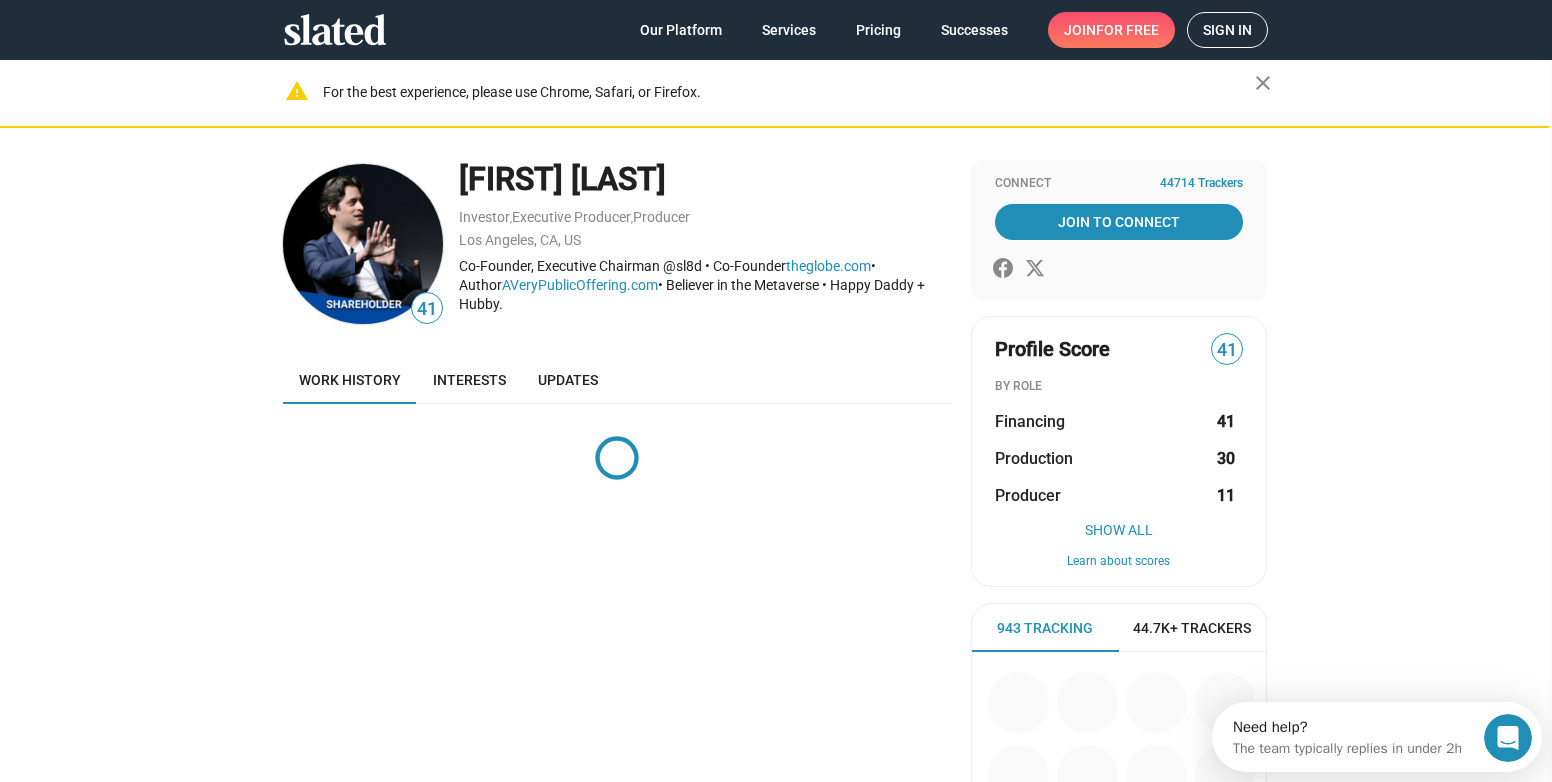 scroll, scrollTop: 0, scrollLeft: 0, axis: both 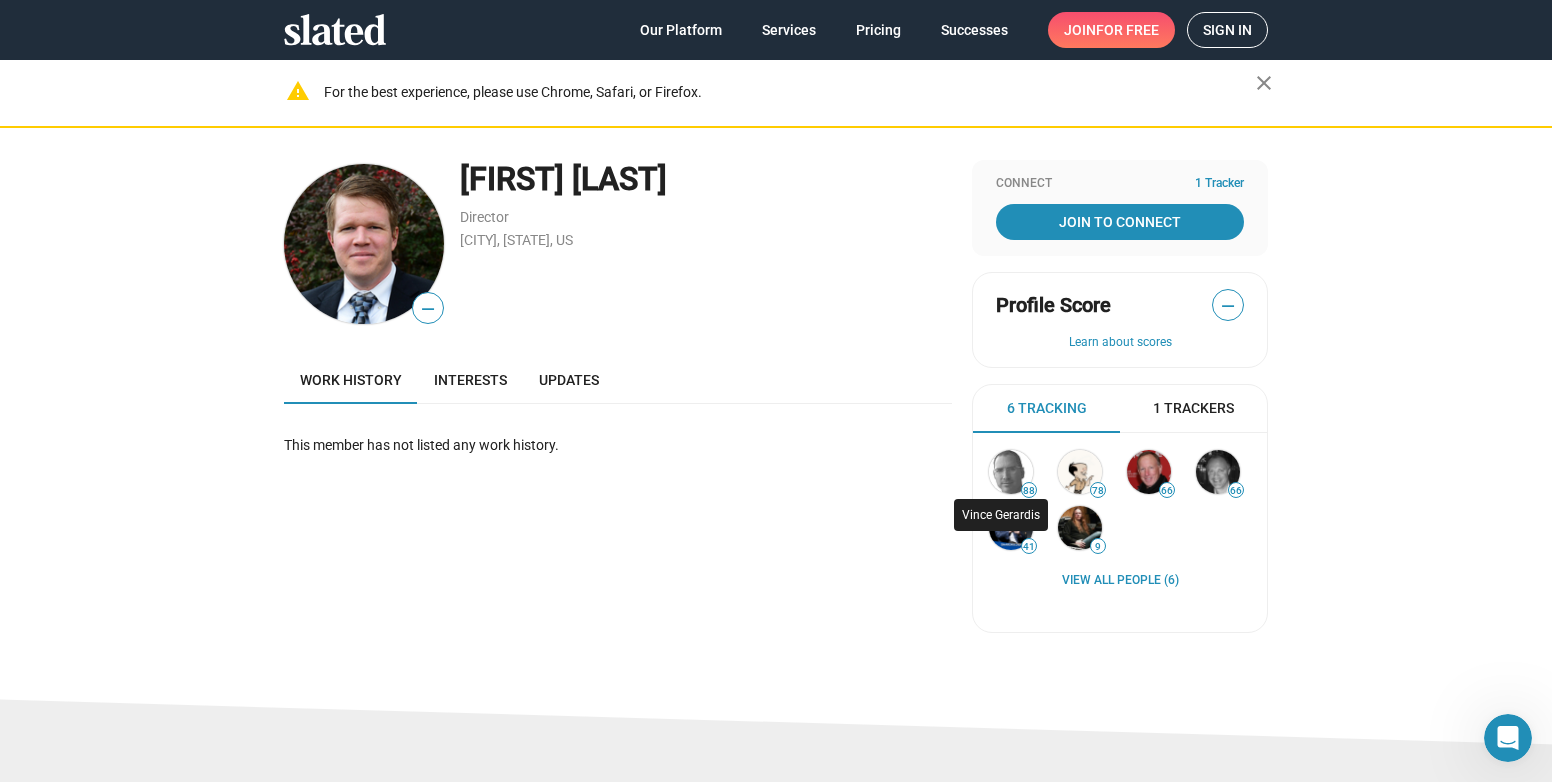 click at bounding box center [1011, 472] 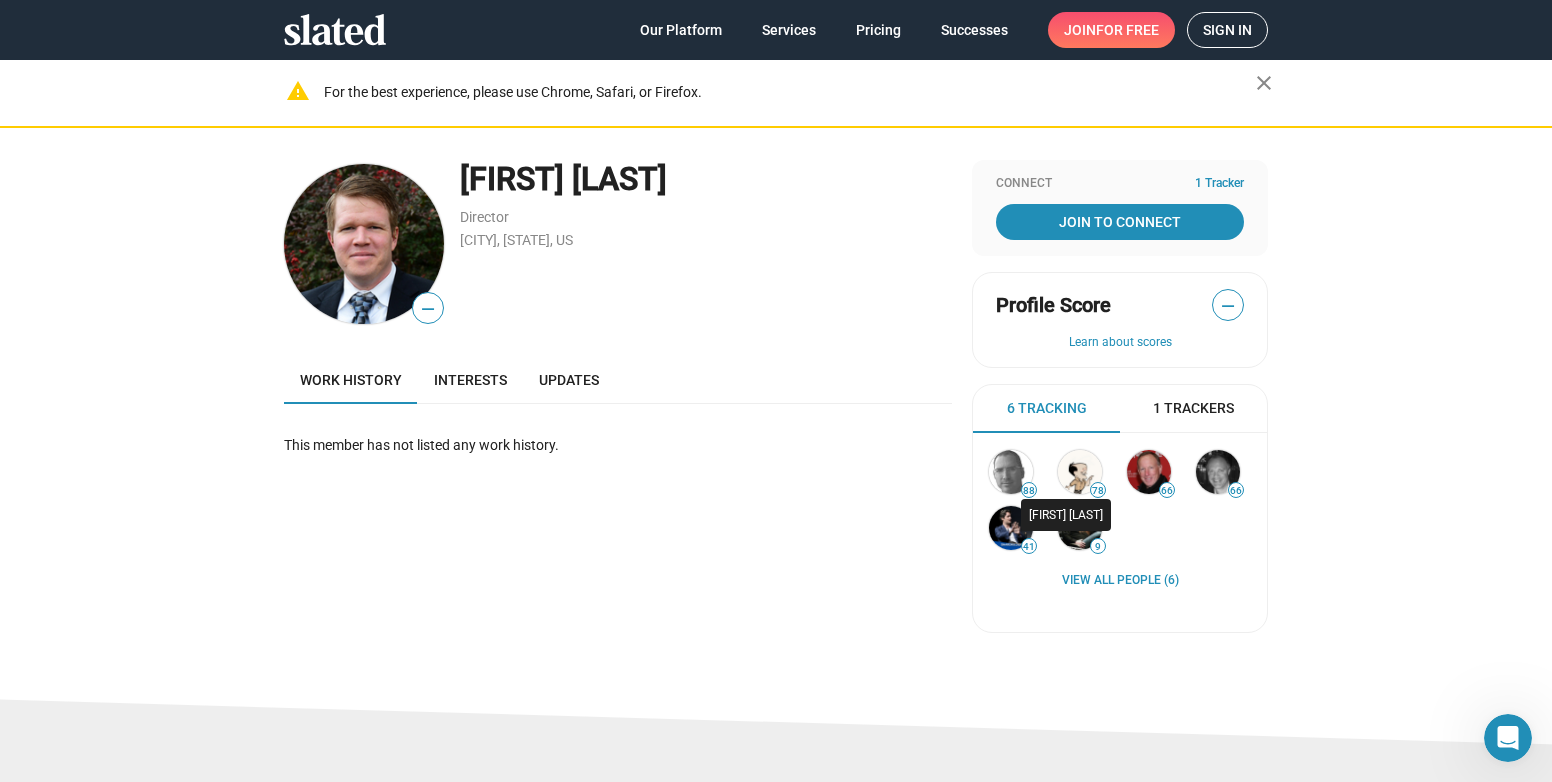 click at bounding box center [1080, 472] 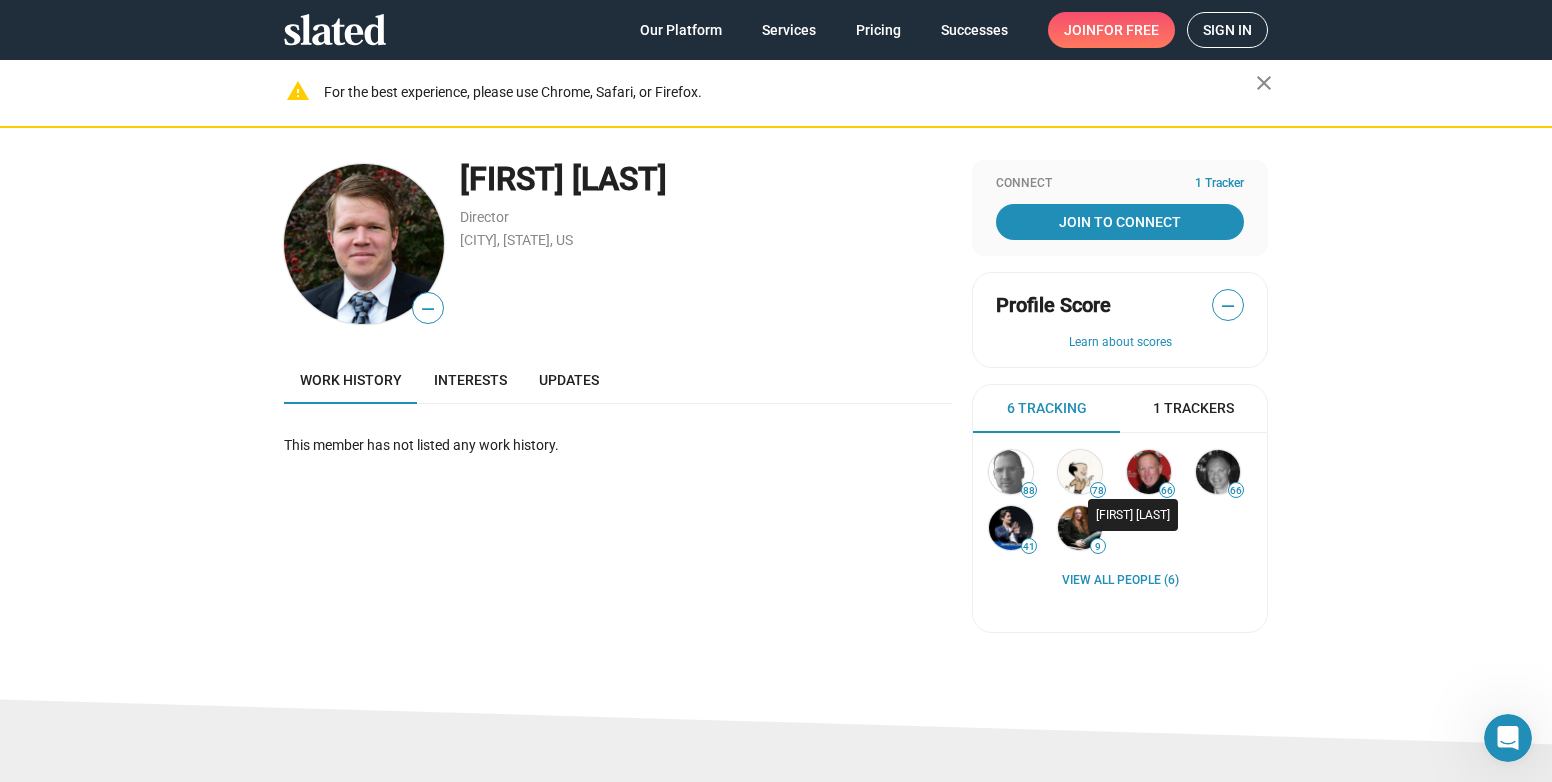 click at bounding box center (1149, 472) 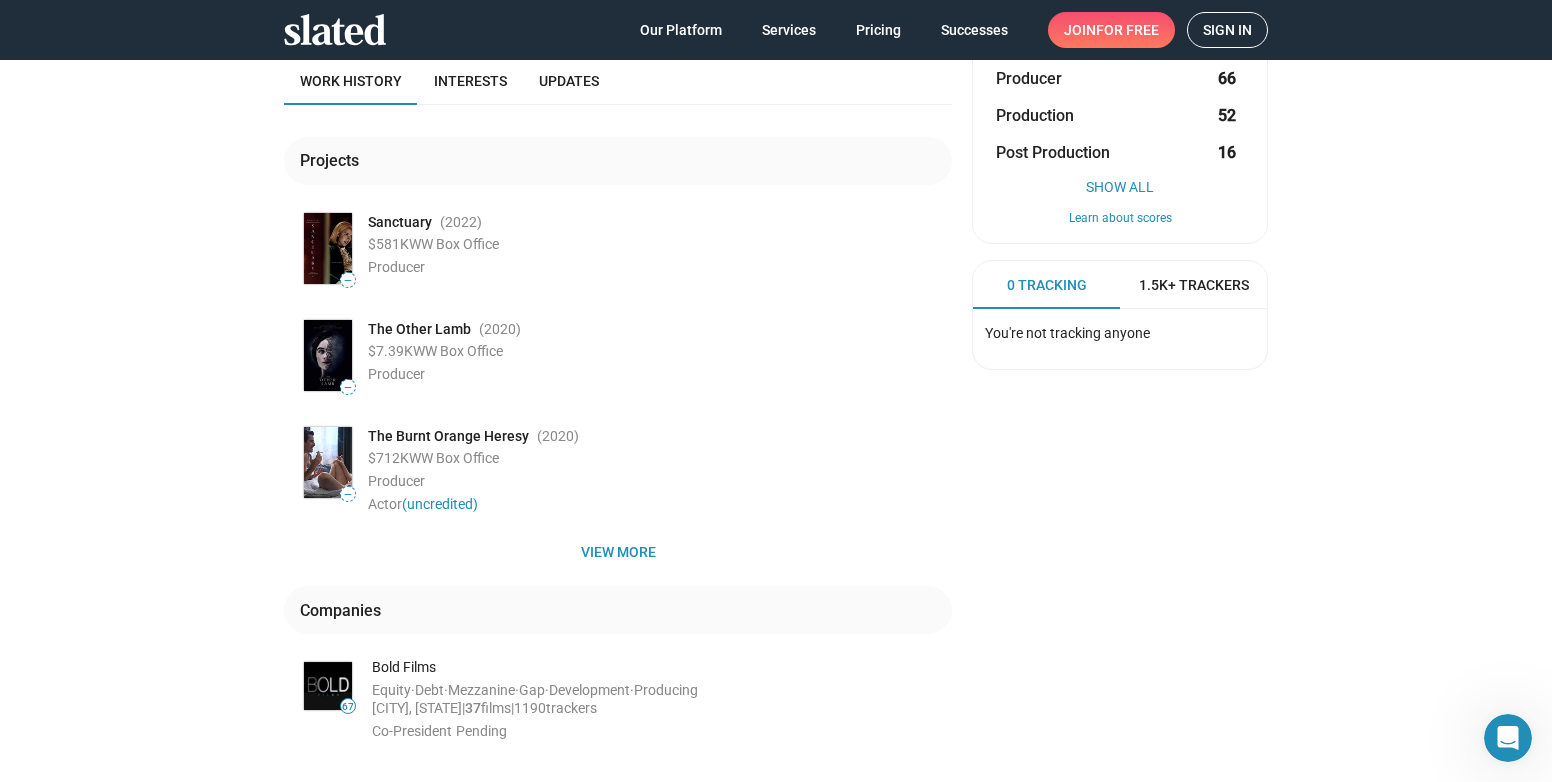 scroll, scrollTop: 300, scrollLeft: 0, axis: vertical 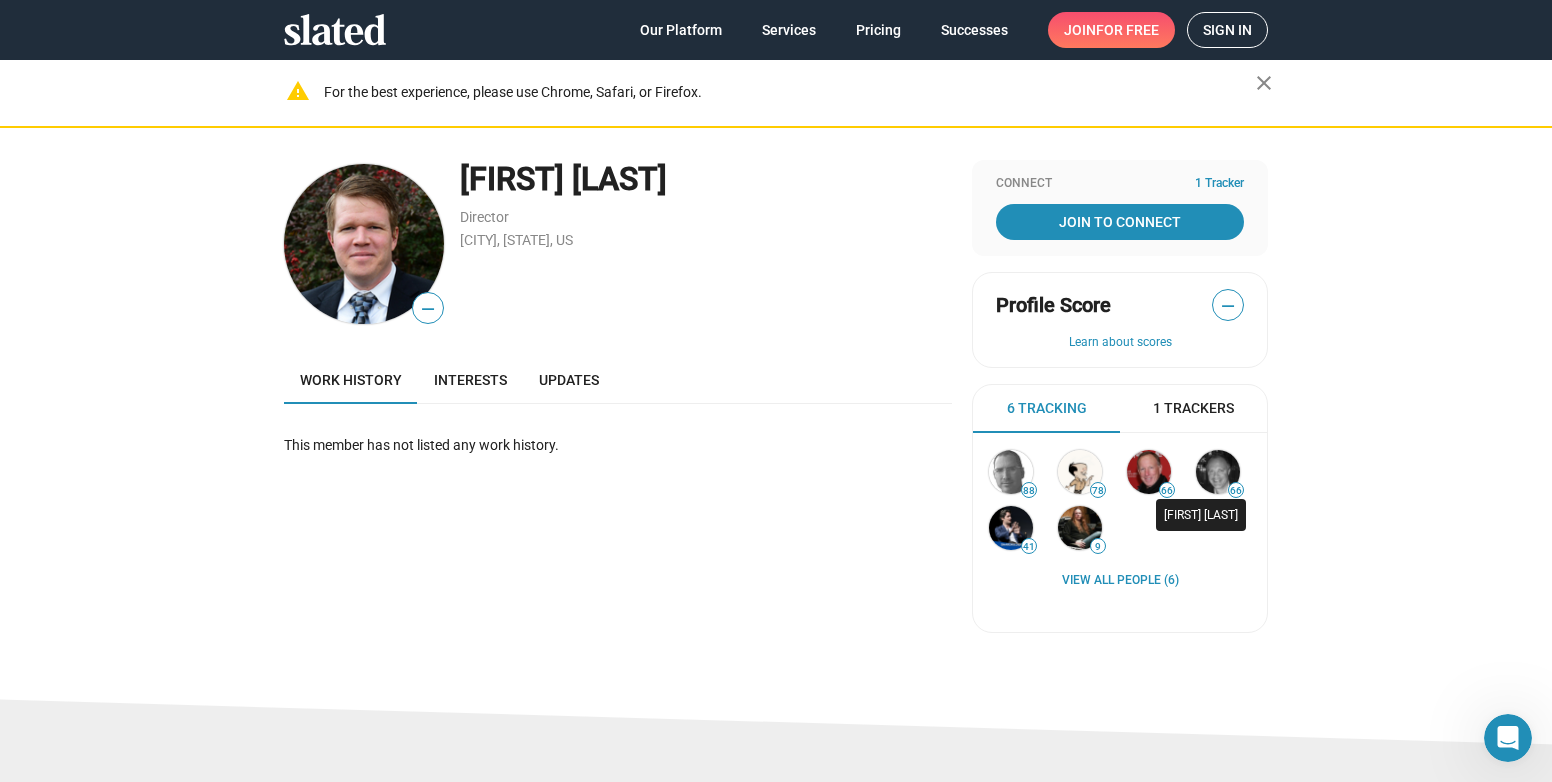 click at bounding box center [1218, 472] 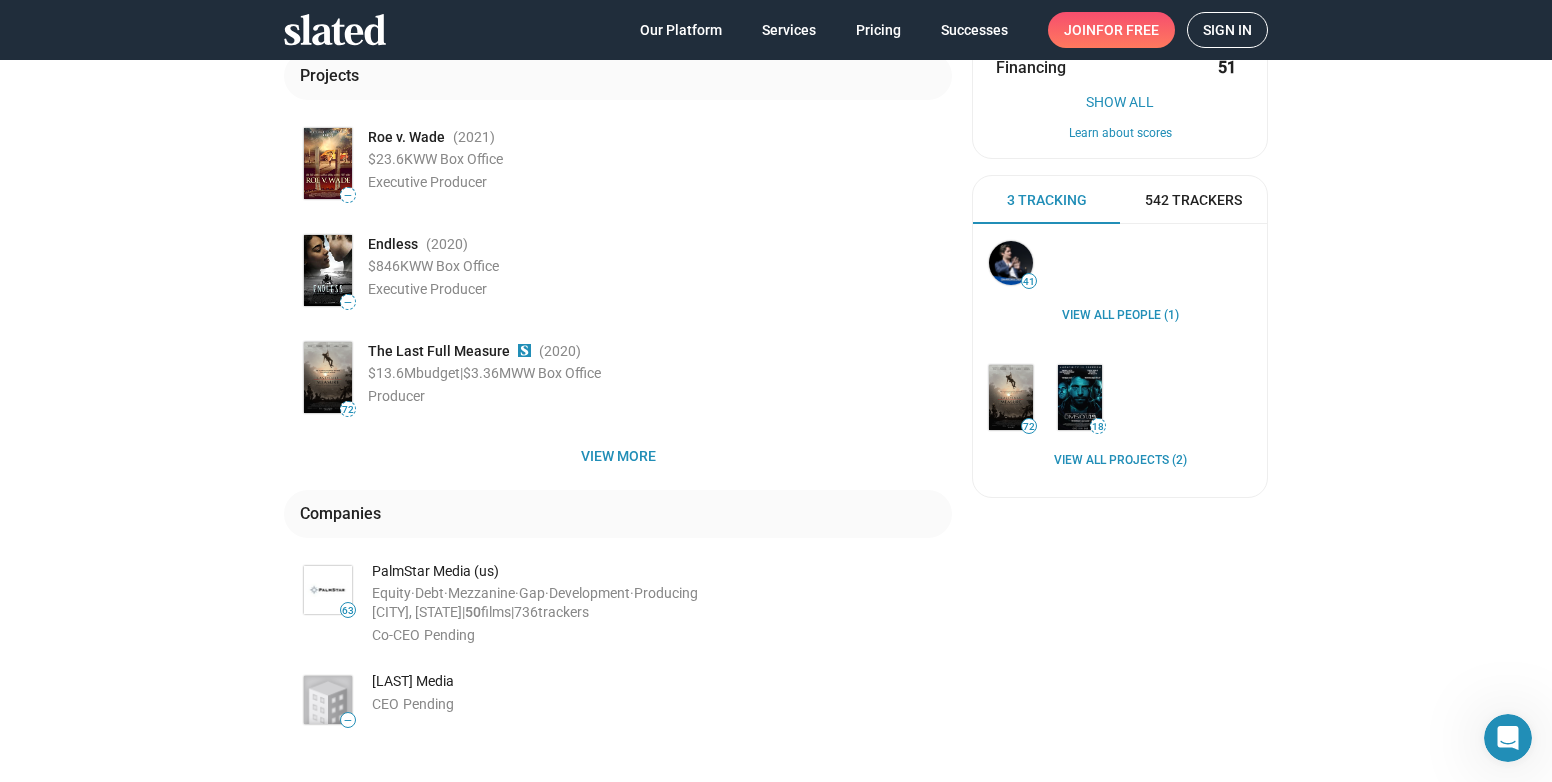 scroll, scrollTop: 400, scrollLeft: 0, axis: vertical 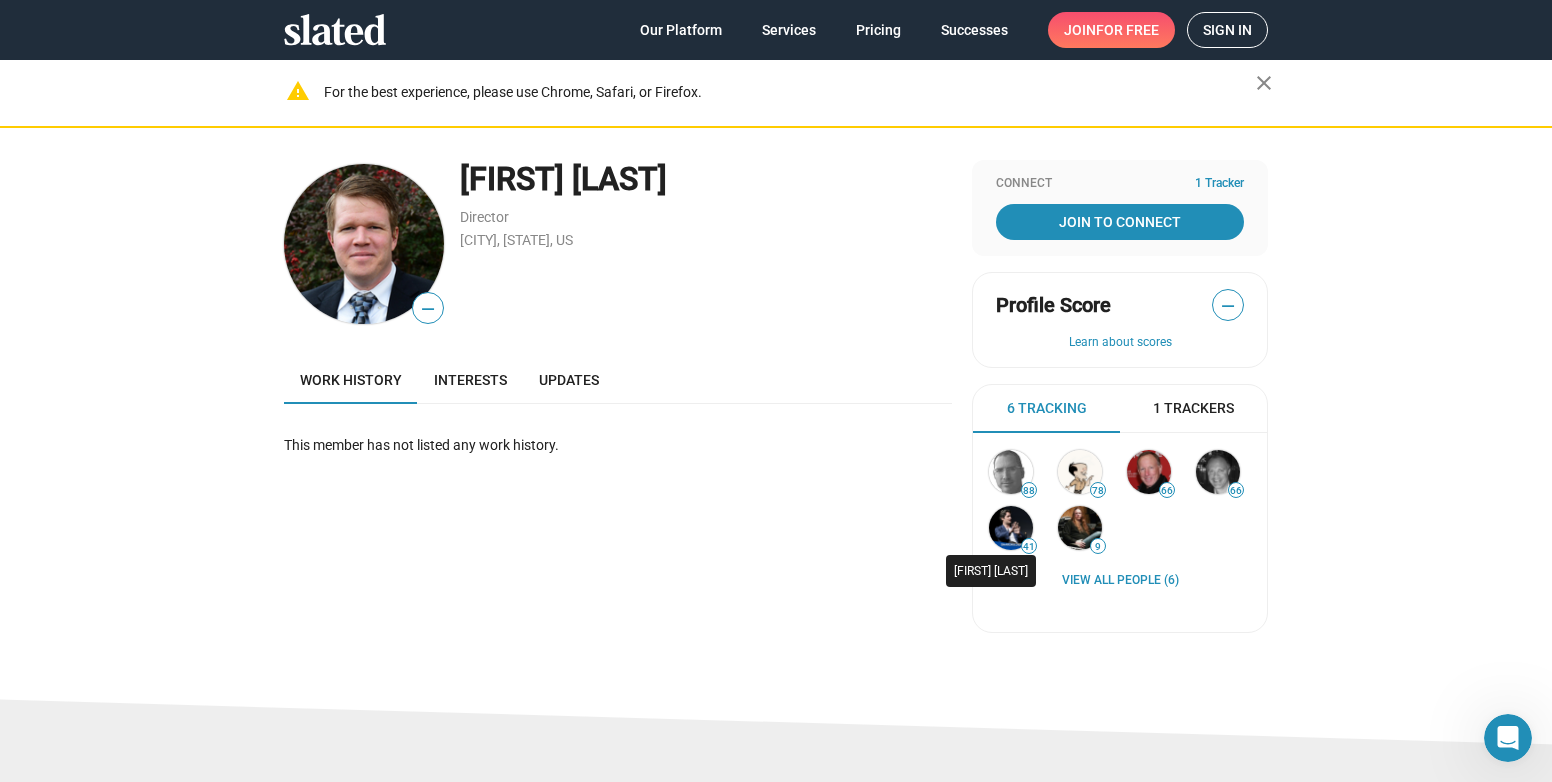 click at bounding box center (1011, 528) 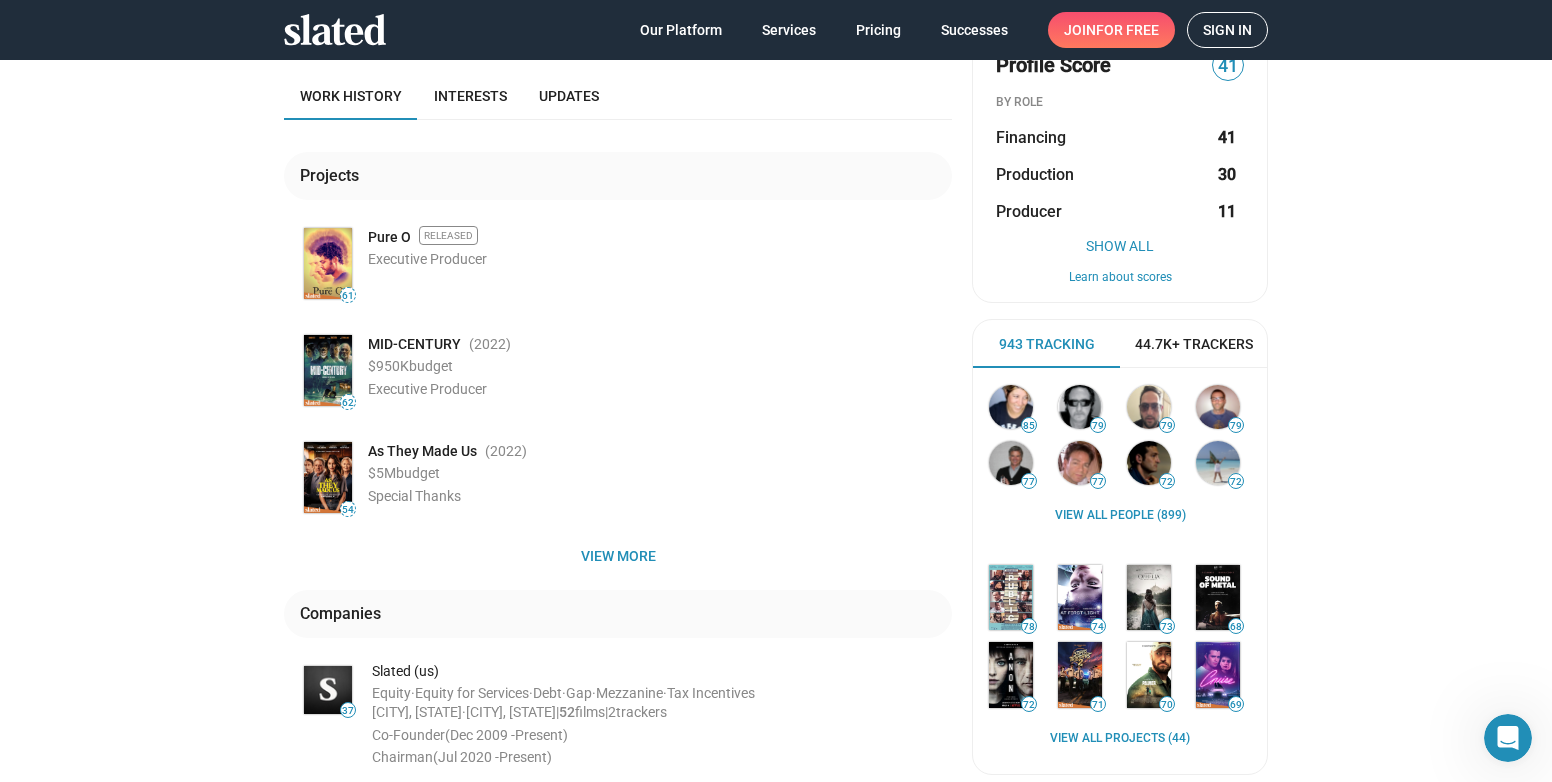 scroll, scrollTop: 400, scrollLeft: 0, axis: vertical 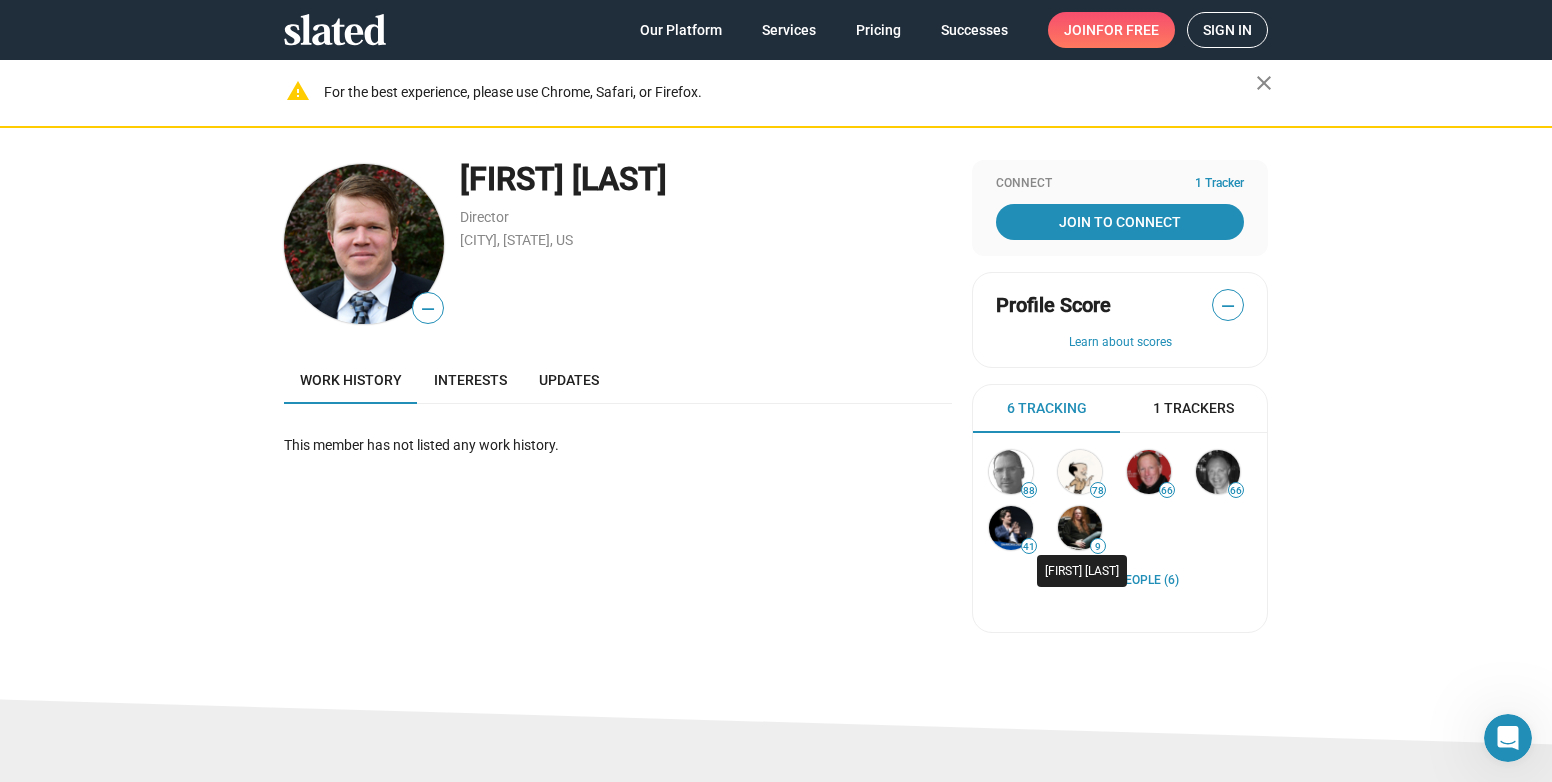 click at bounding box center [1080, 528] 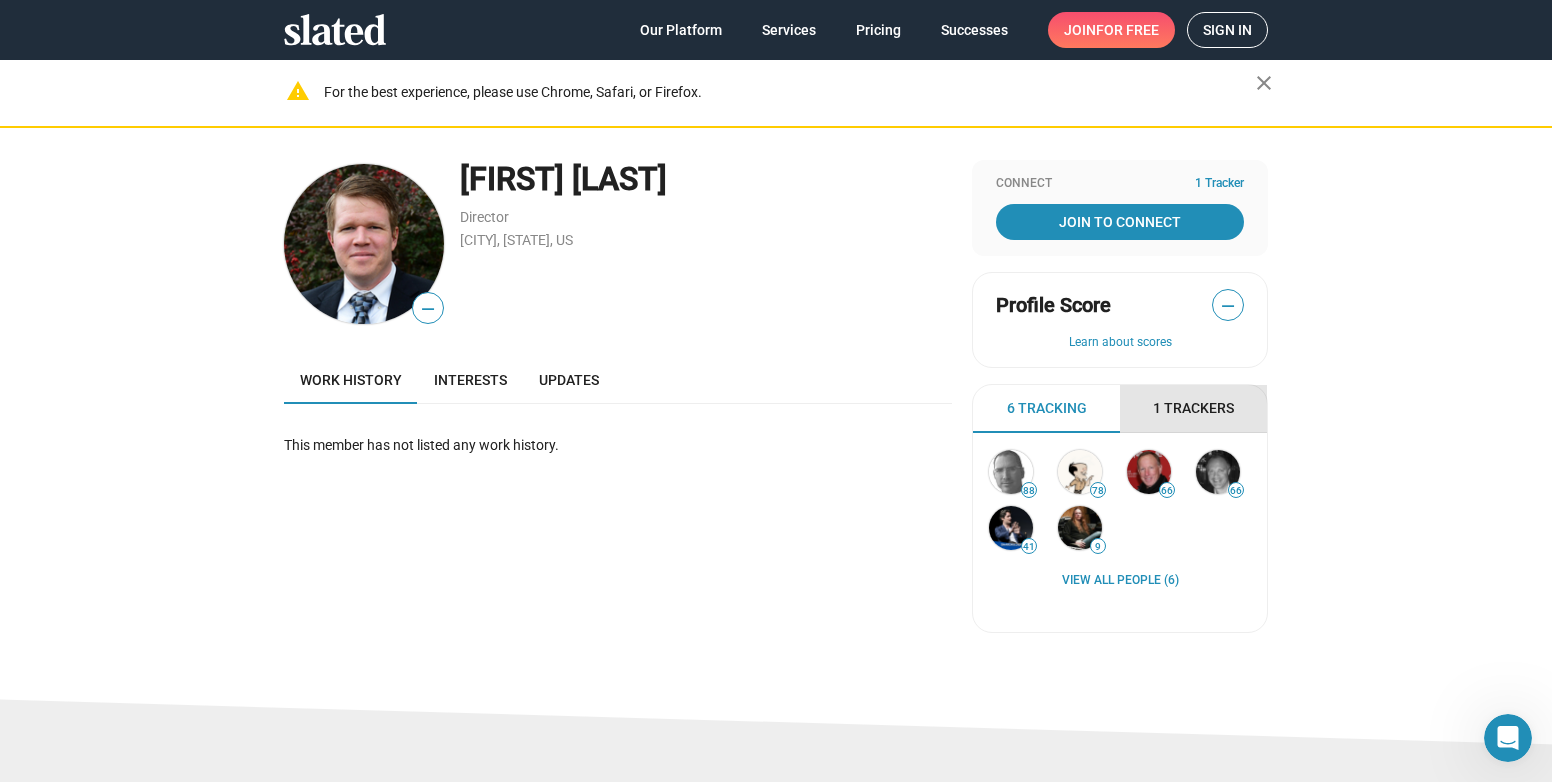 click on "1 Trackers" at bounding box center (1193, 408) 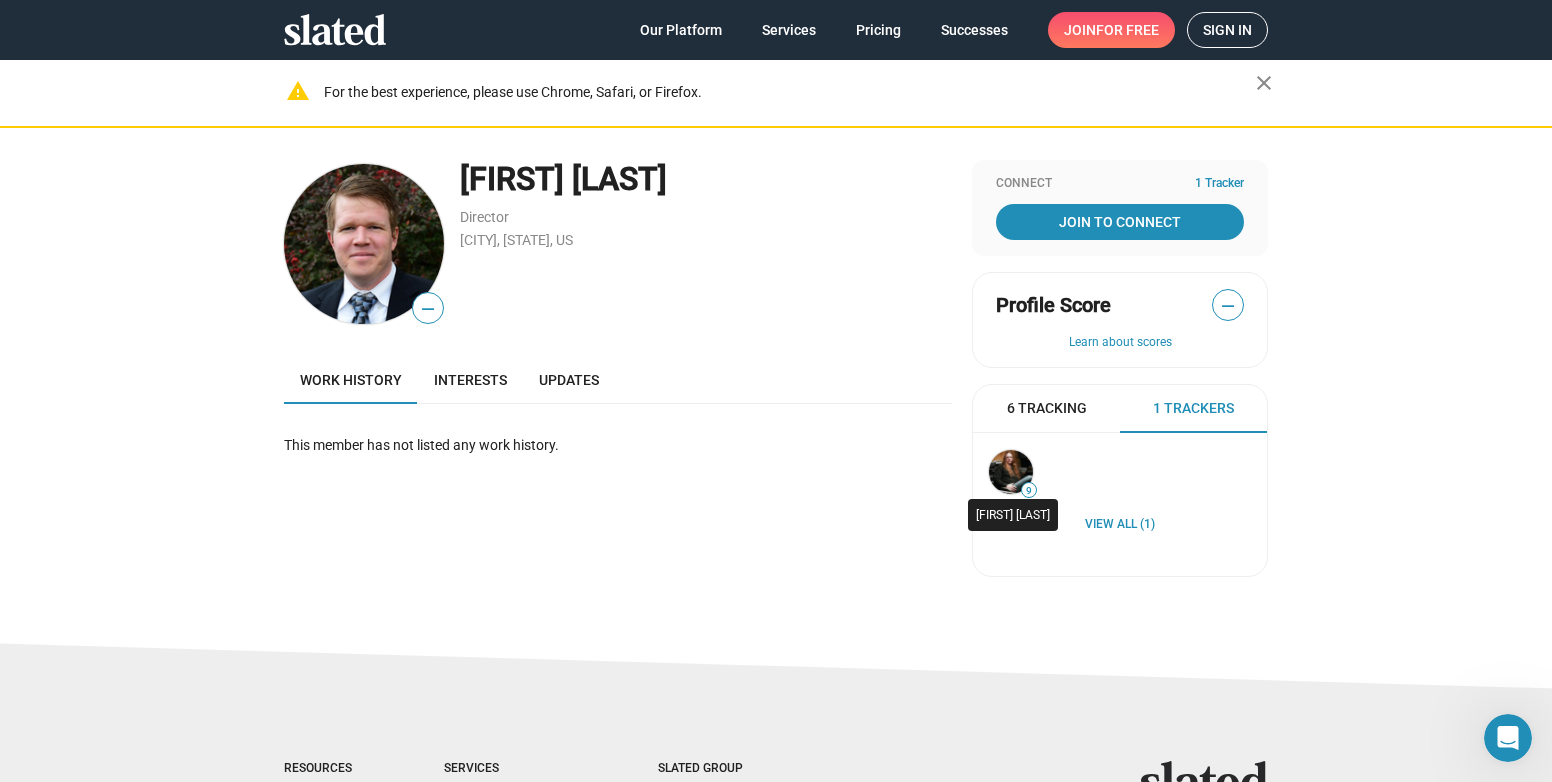 click at bounding box center (1011, 472) 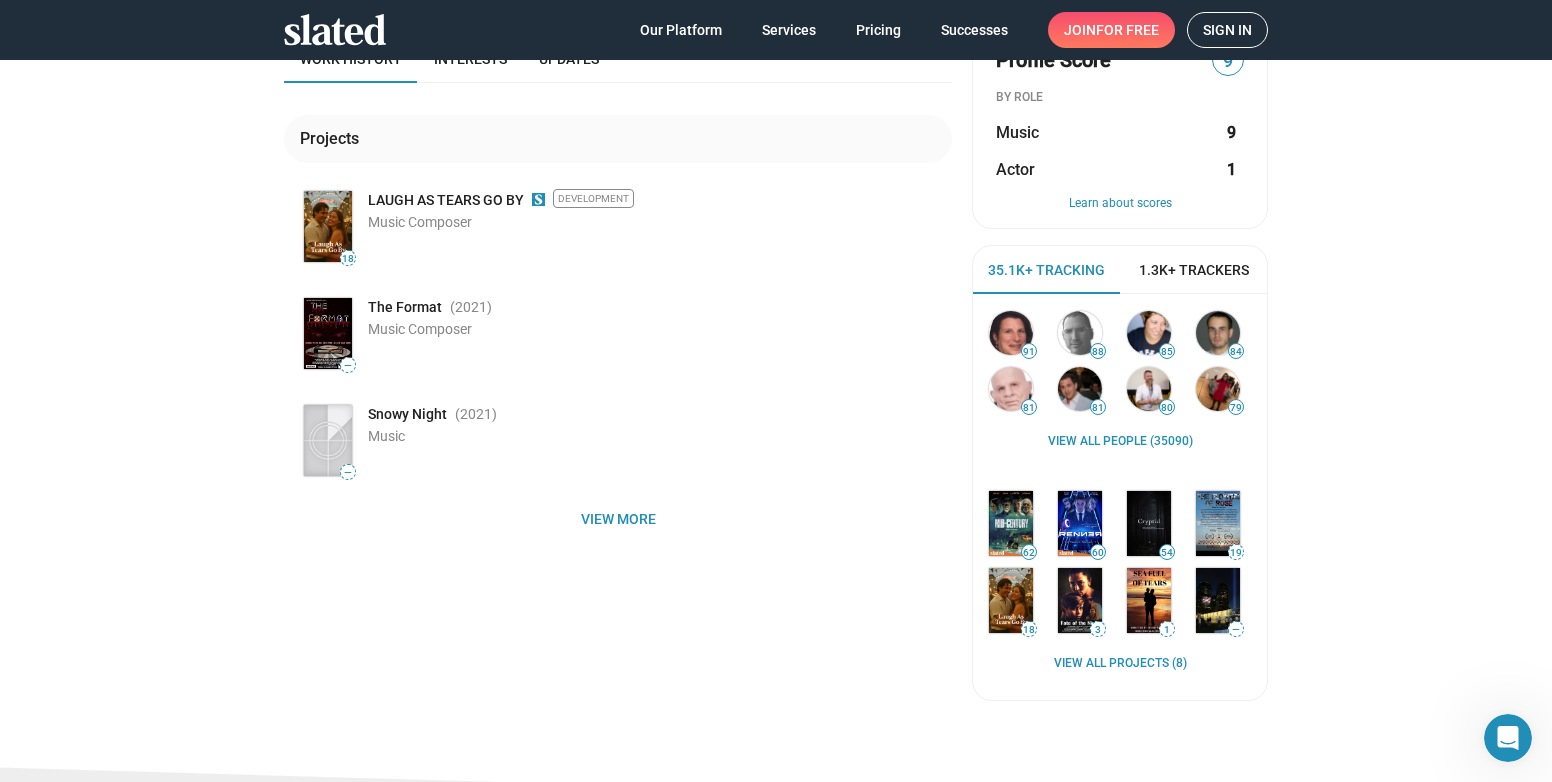 scroll, scrollTop: 400, scrollLeft: 0, axis: vertical 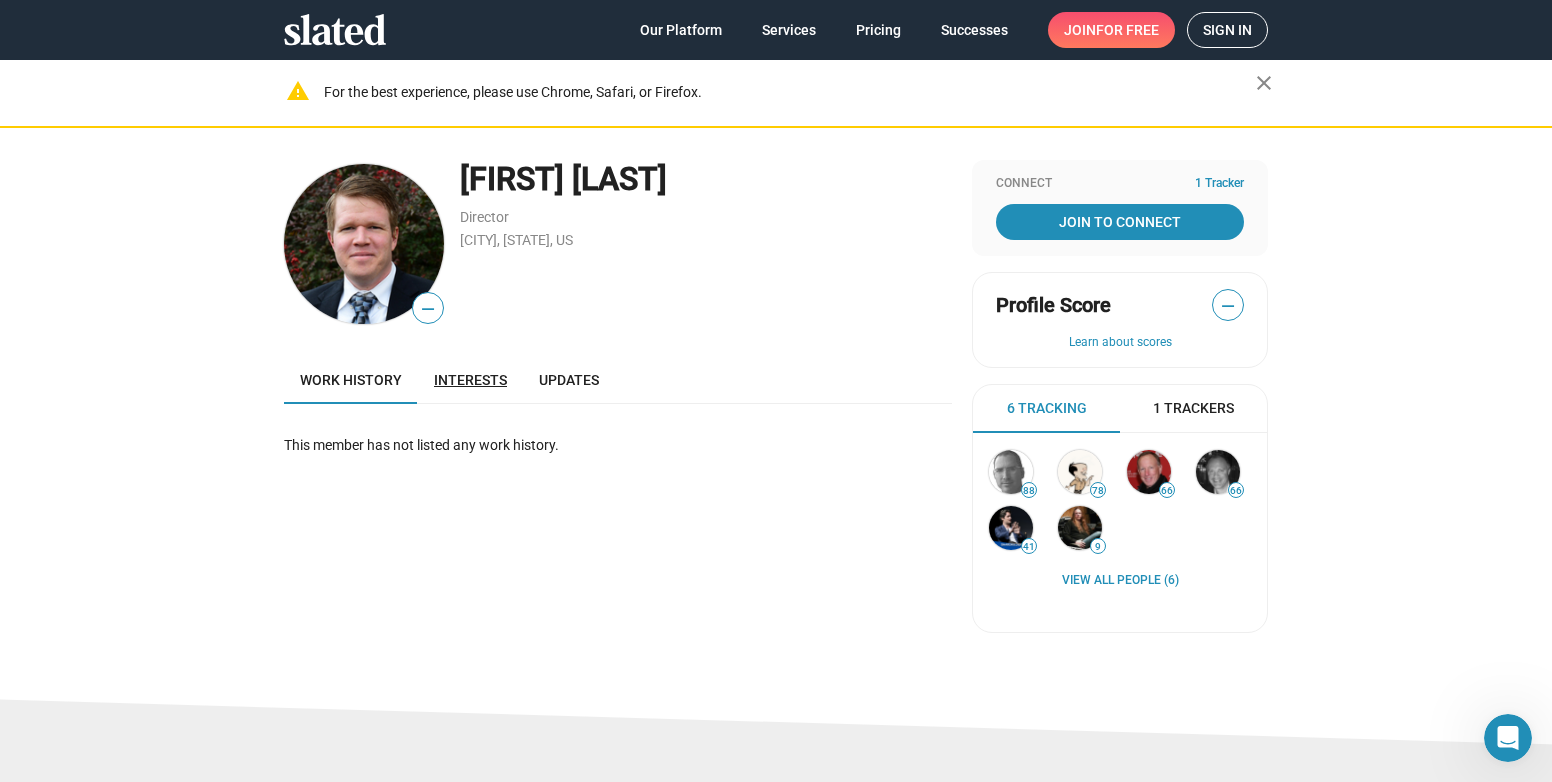 click on "Interests" at bounding box center [470, 380] 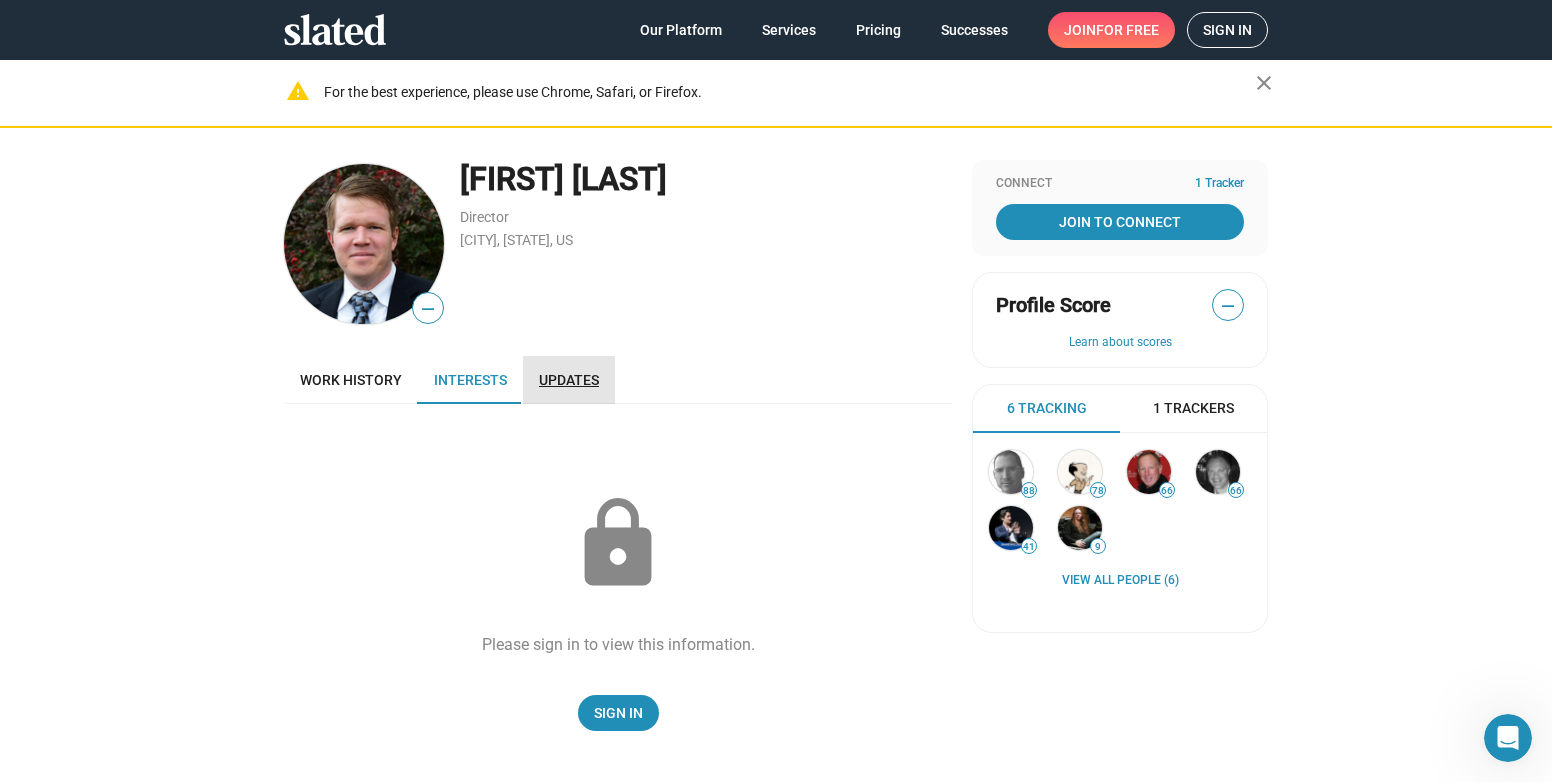 click on "Updates" at bounding box center (569, 380) 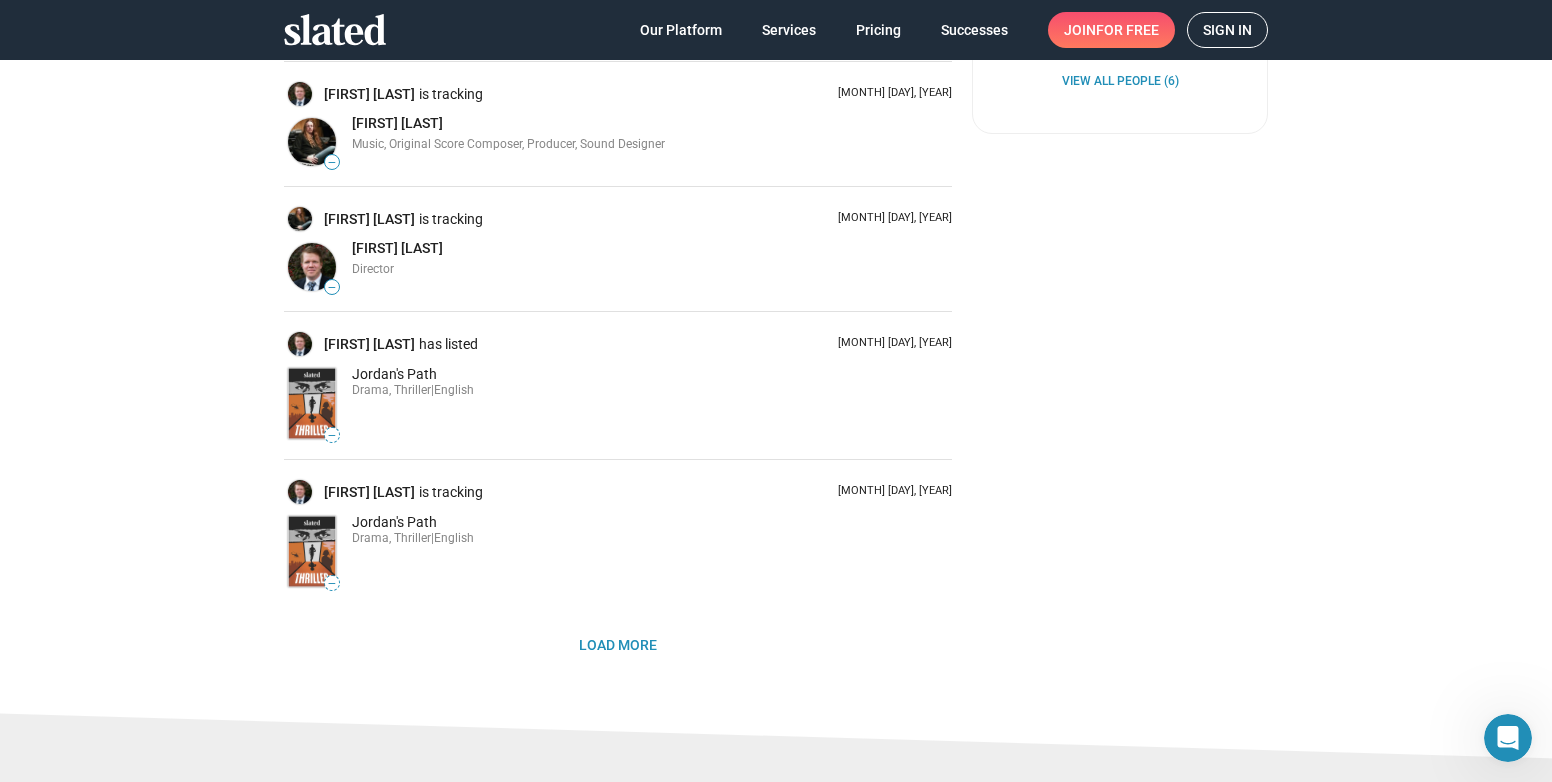scroll, scrollTop: 500, scrollLeft: 0, axis: vertical 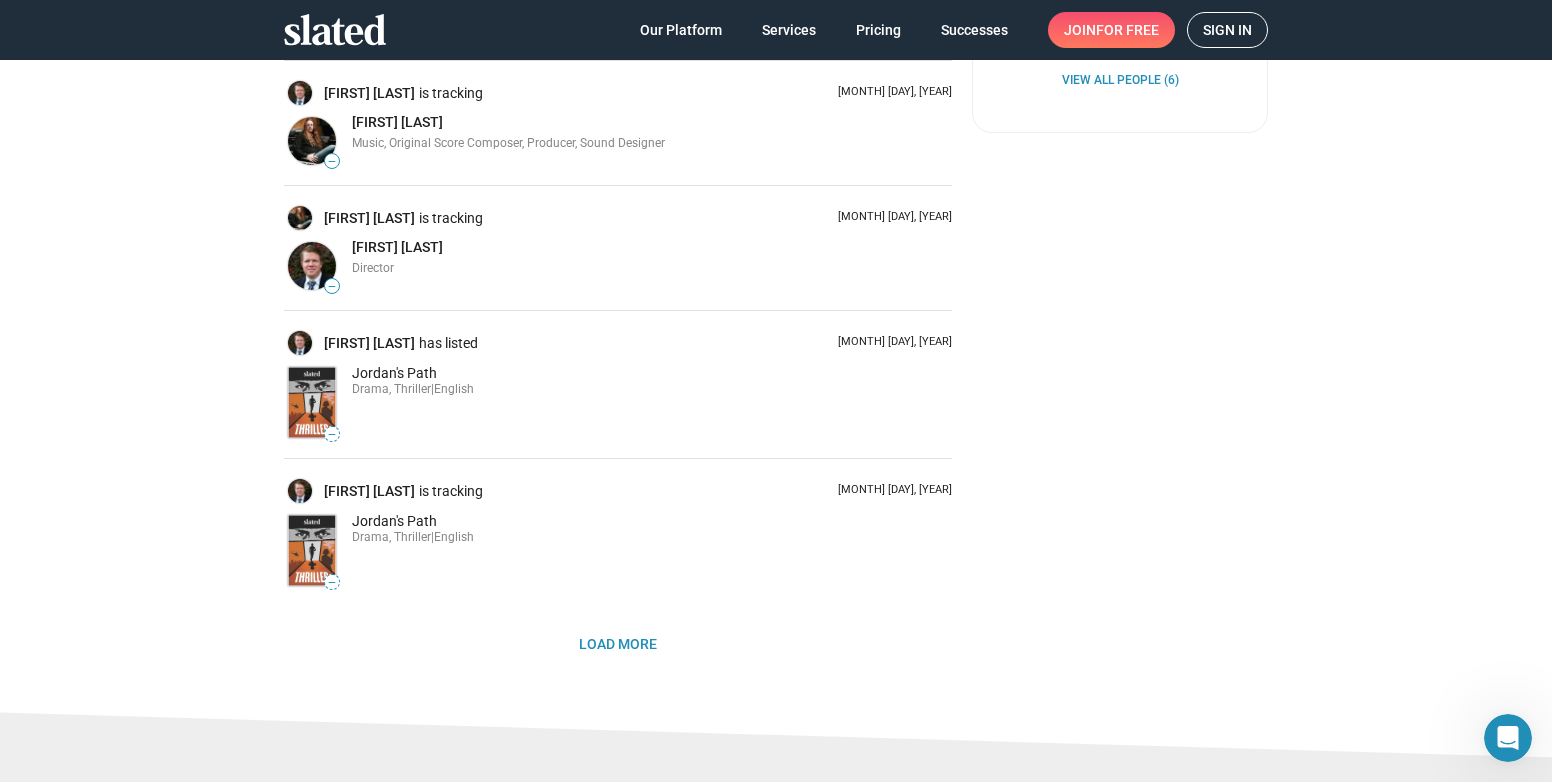 click 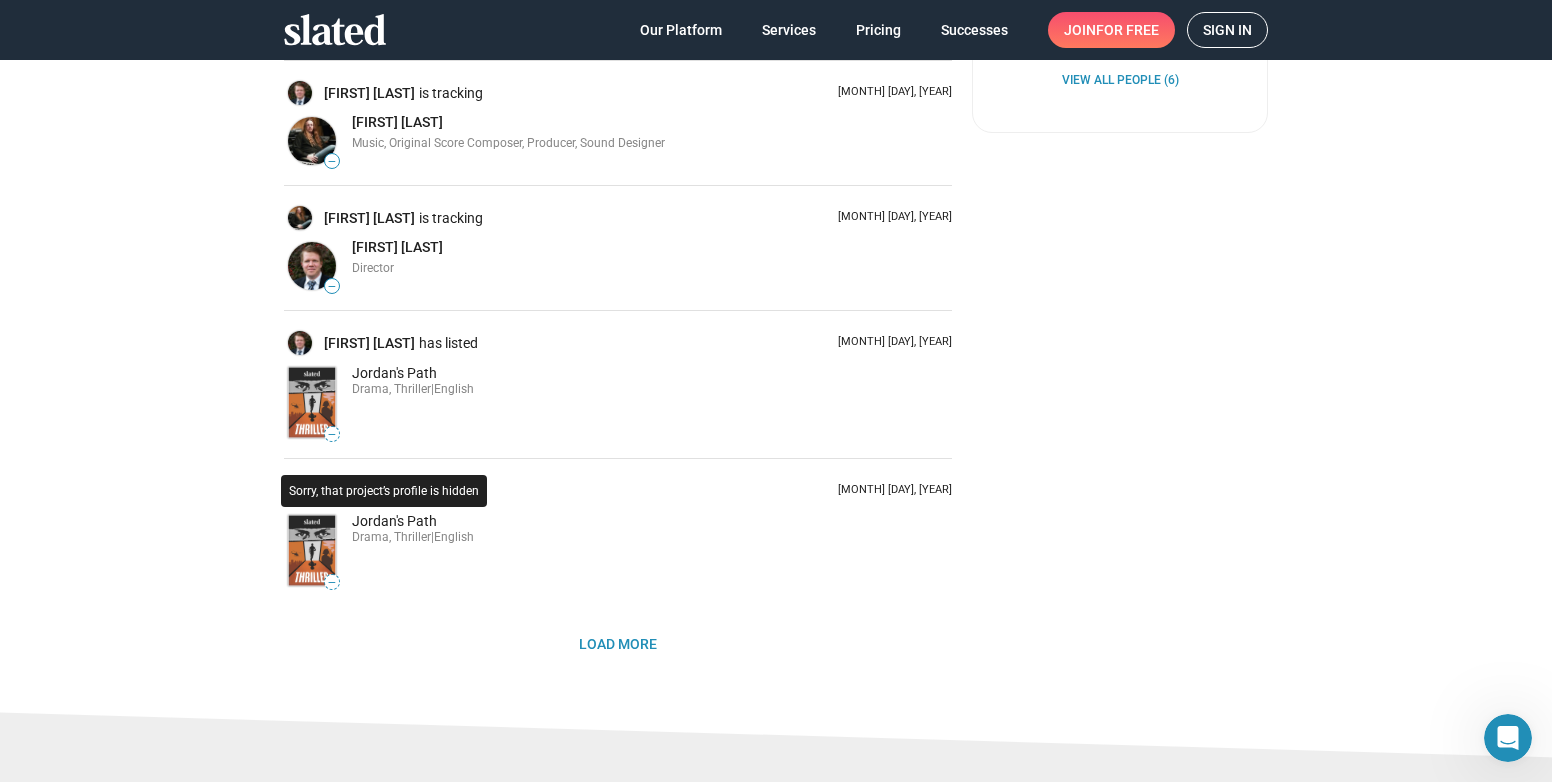 click on "Jordan's Path" 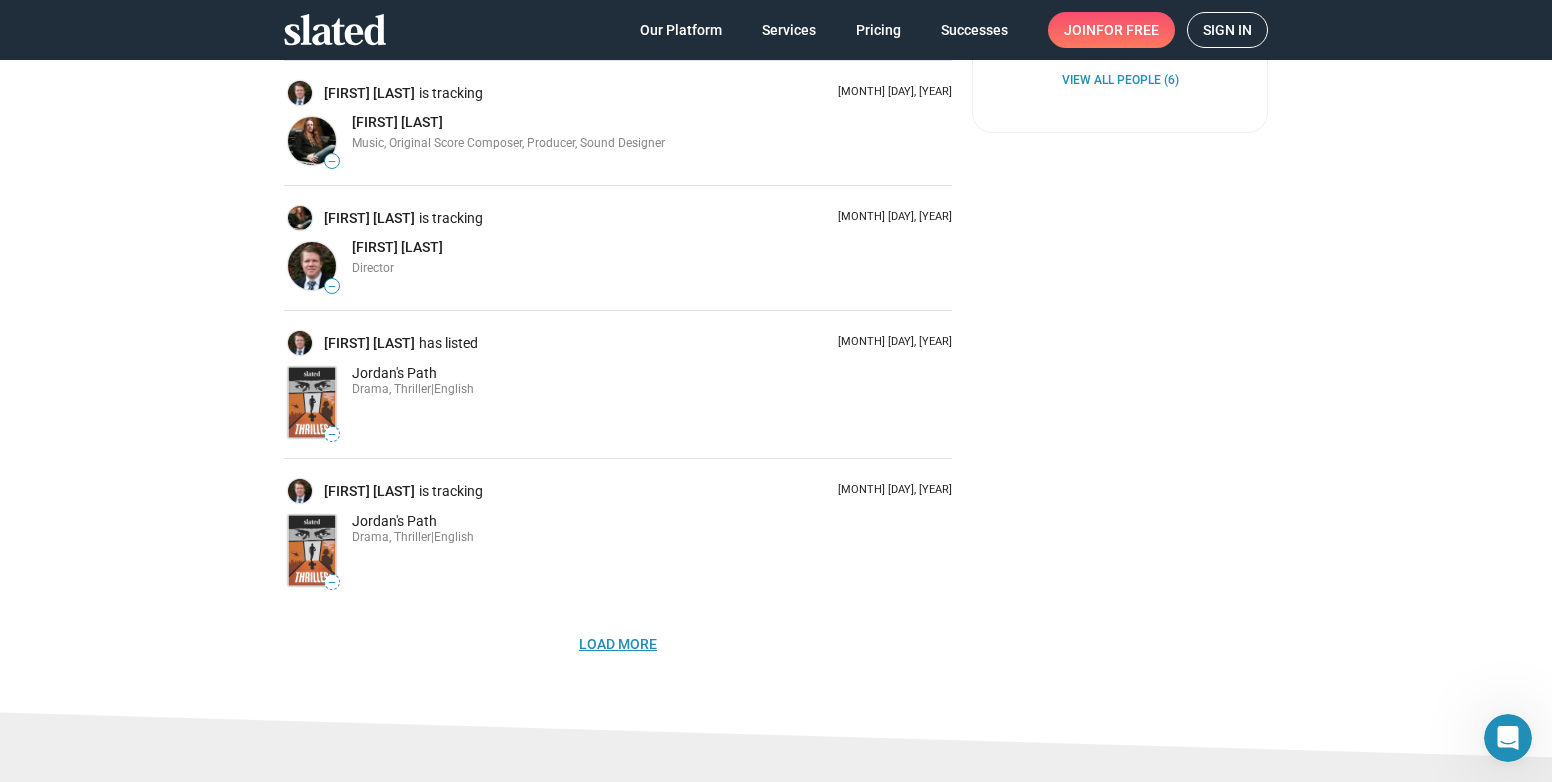 click on "Load More" 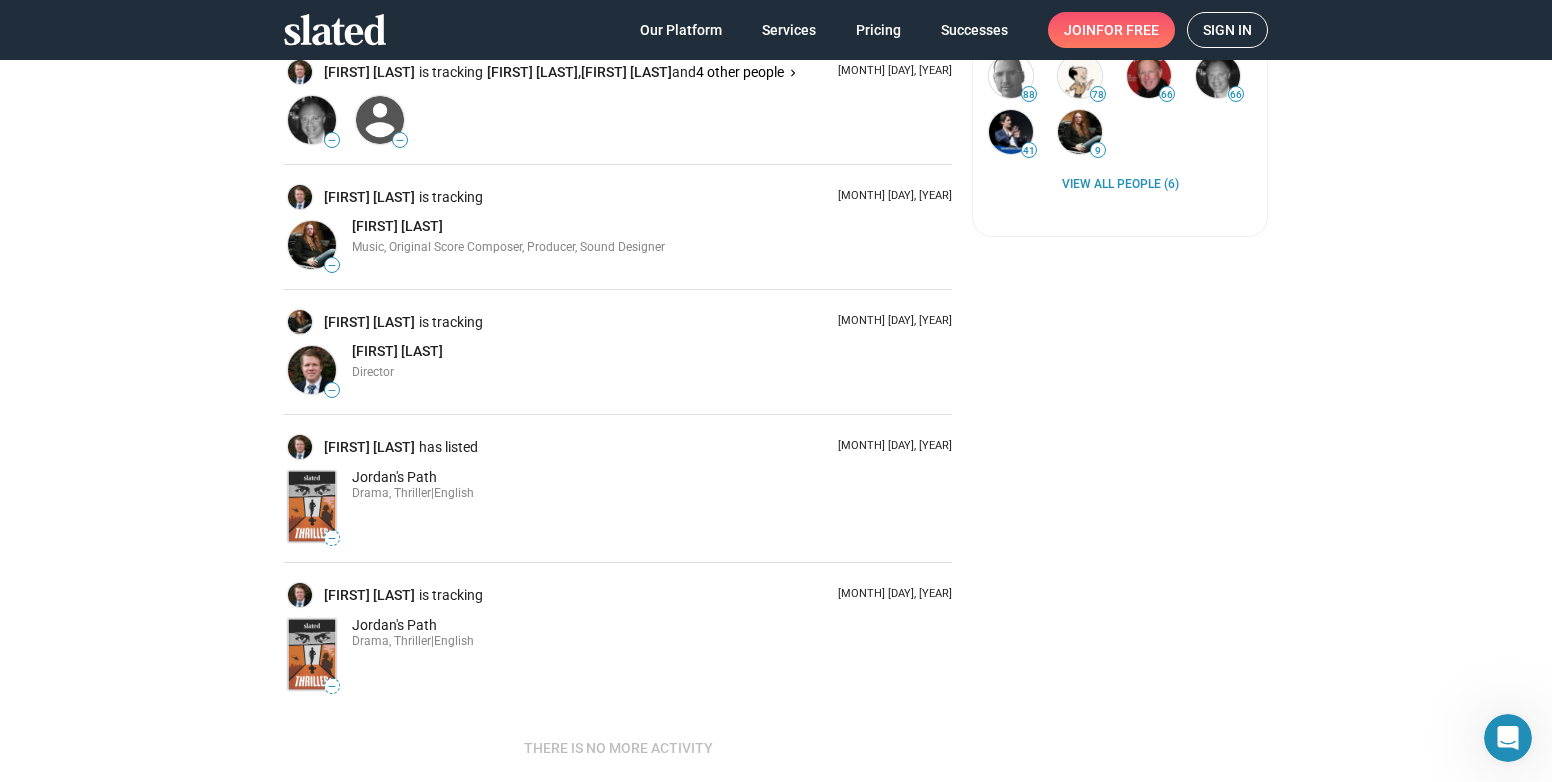 scroll, scrollTop: 400, scrollLeft: 0, axis: vertical 